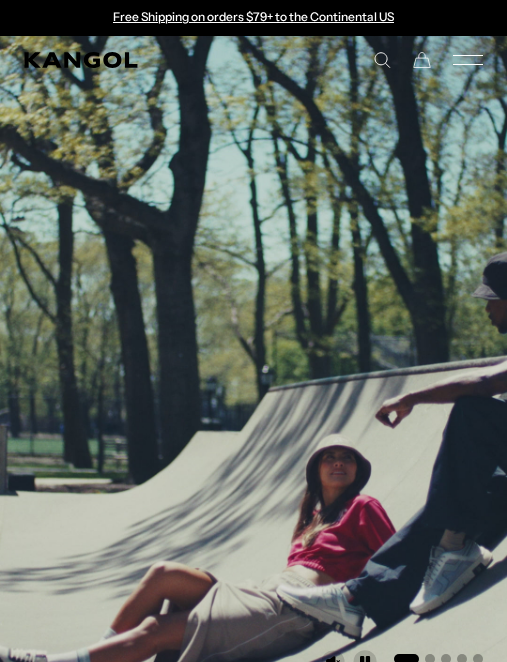 scroll, scrollTop: 5, scrollLeft: 257, axis: both 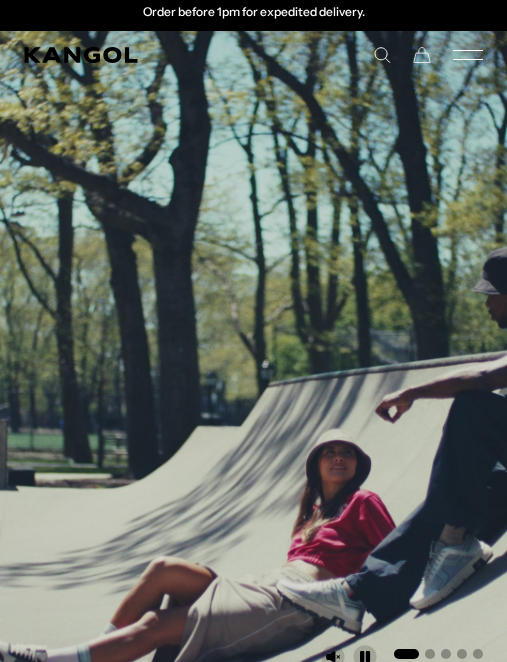 click on "Close dialog Enter your email to unlock
10% OFF
your first order *Excludes select styles, gift cards, tax, shipping and previous purchases.  Discount does not combine with other coupons.  See the site for details.  Continue ******" at bounding box center [253, 331] 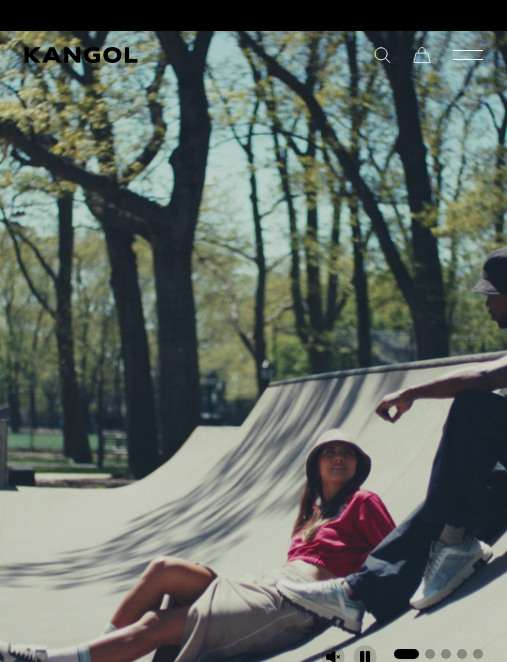 scroll, scrollTop: 0, scrollLeft: 0, axis: both 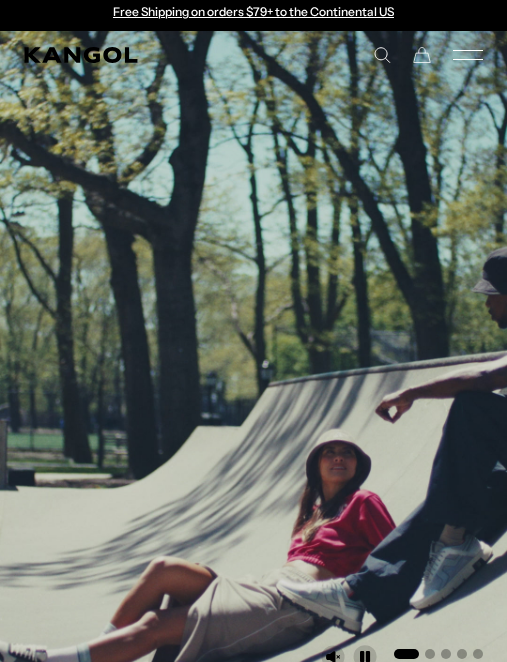 click 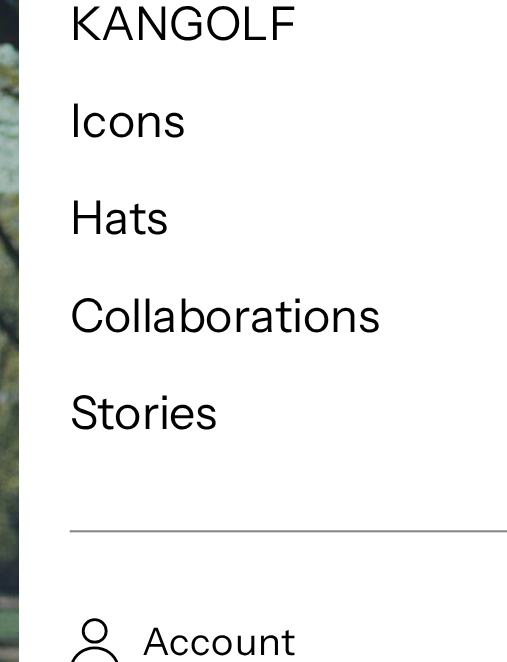 scroll, scrollTop: 0, scrollLeft: 412, axis: horizontal 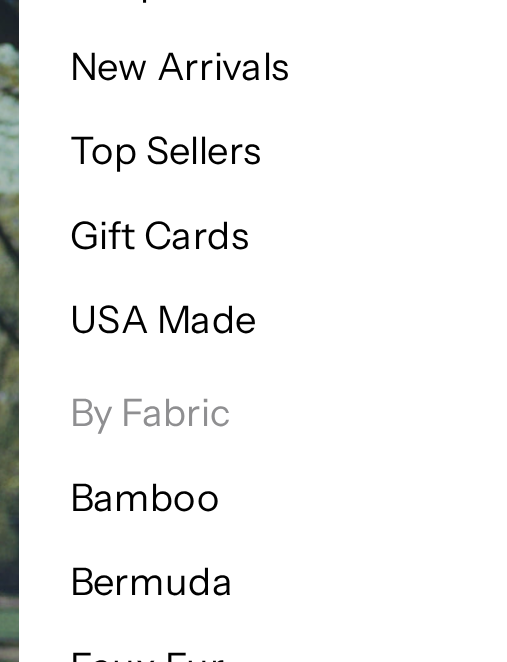 click on "Top Sellers" at bounding box center [117, 218] 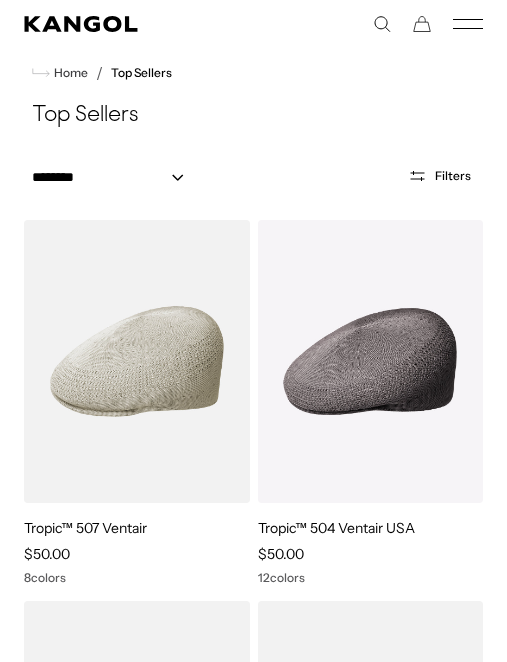 scroll, scrollTop: 38, scrollLeft: 0, axis: vertical 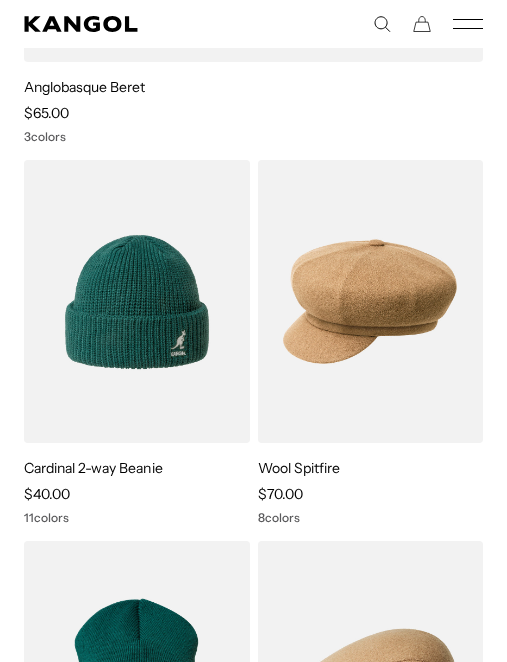 click 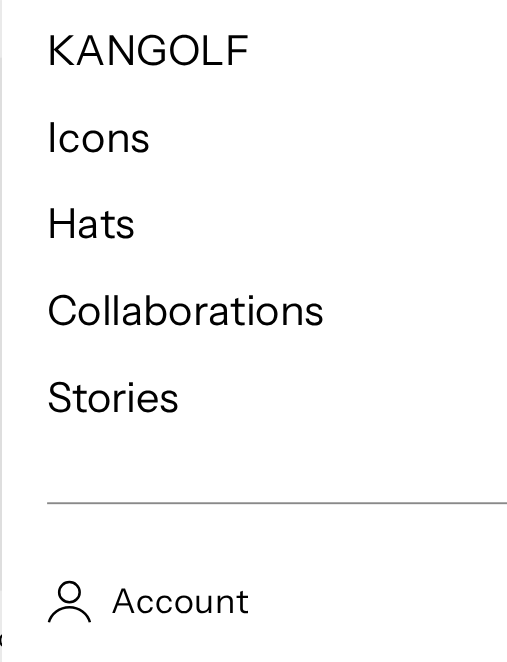 click on "Hats" at bounding box center (95, 250) 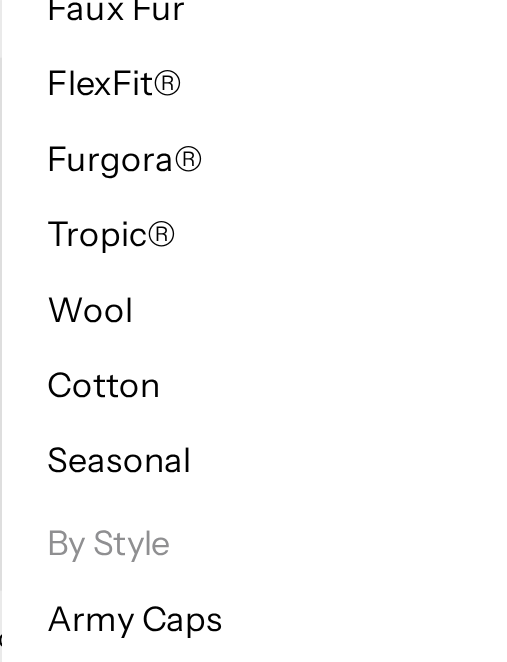 click on "Cotton" at bounding box center (102, 335) 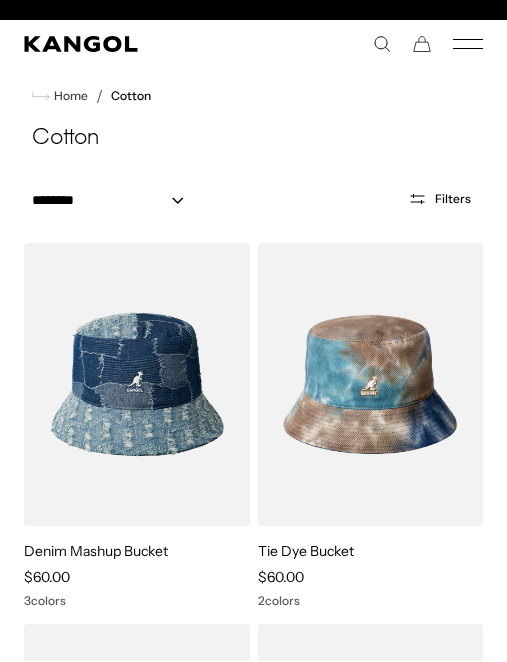 scroll, scrollTop: 1450, scrollLeft: 0, axis: vertical 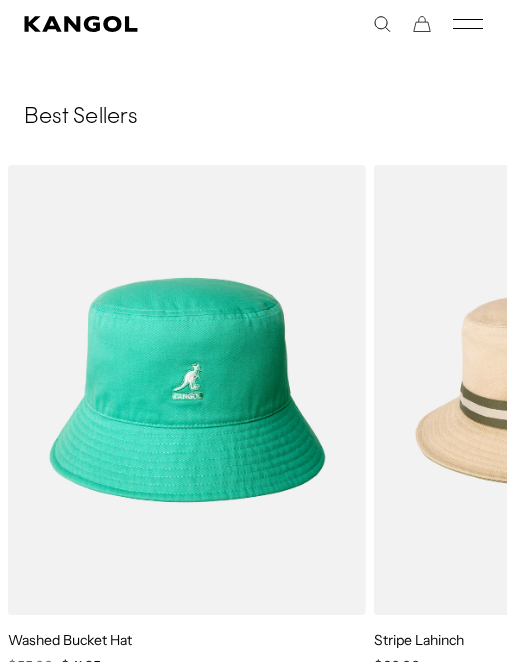 click at bounding box center (0, 0) 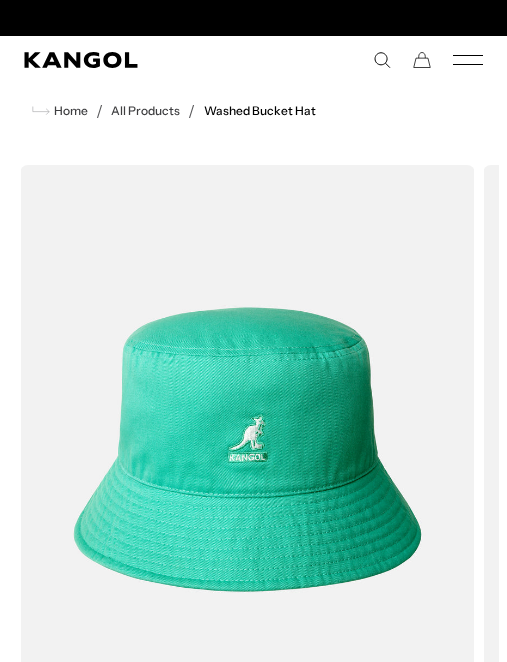 scroll, scrollTop: 0, scrollLeft: 0, axis: both 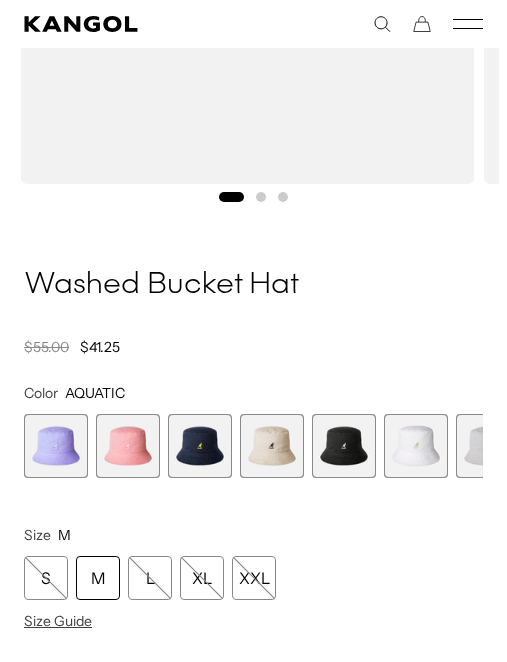 click at bounding box center [200, 446] 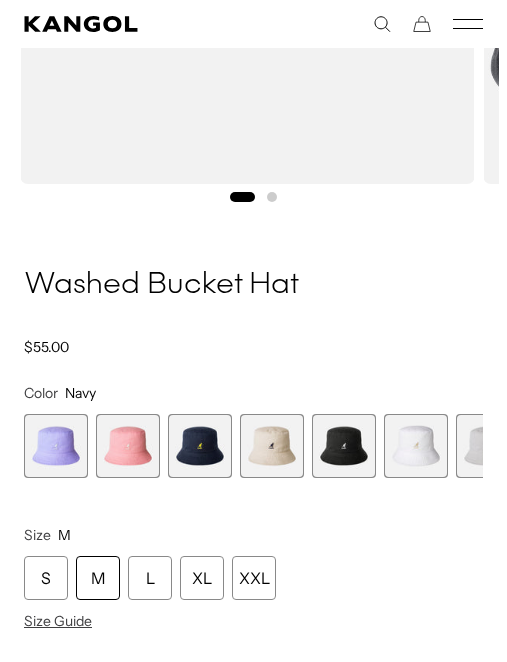 scroll, scrollTop: 0, scrollLeft: 0, axis: both 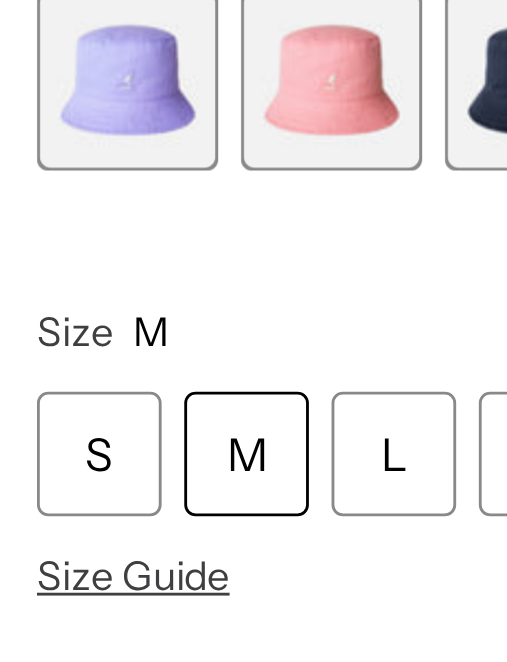 click on "S" at bounding box center (46, 428) 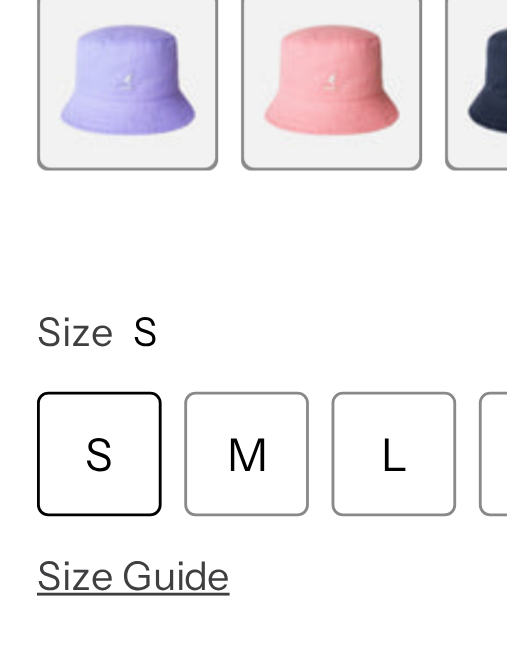 scroll, scrollTop: 0, scrollLeft: 0, axis: both 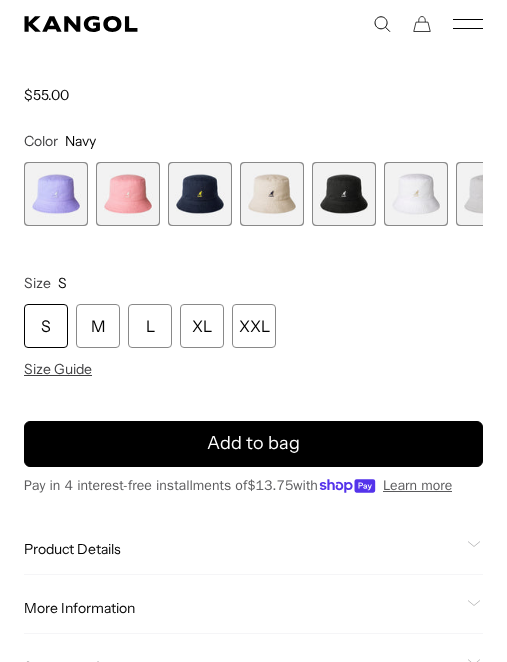 click on "Add to bag" at bounding box center (253, 444) 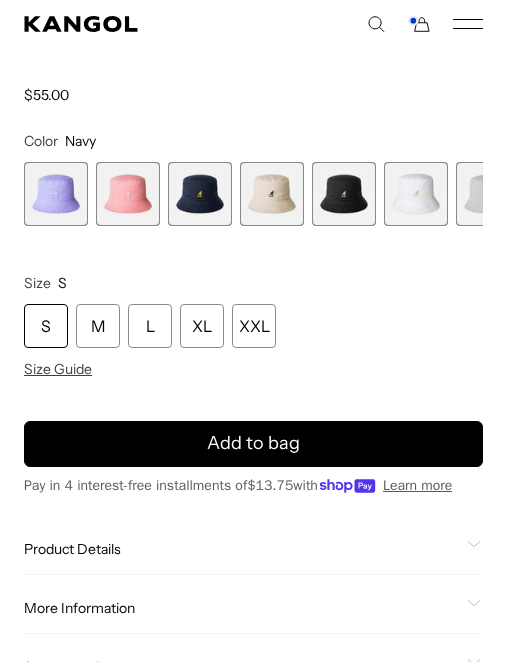 scroll, scrollTop: 0, scrollLeft: 412, axis: horizontal 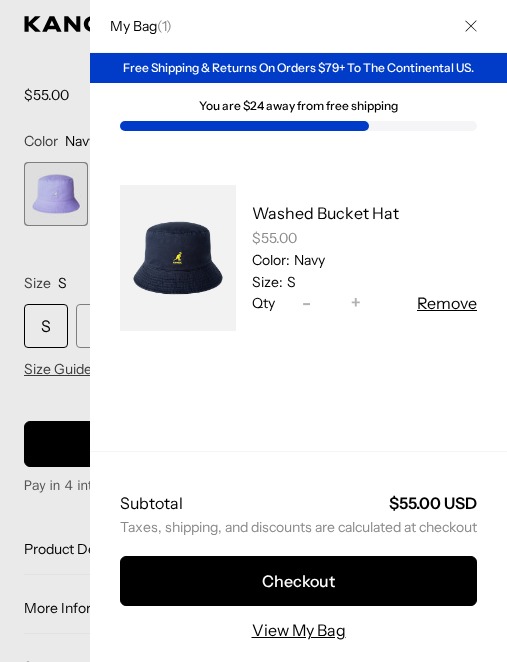 click at bounding box center [178, 258] 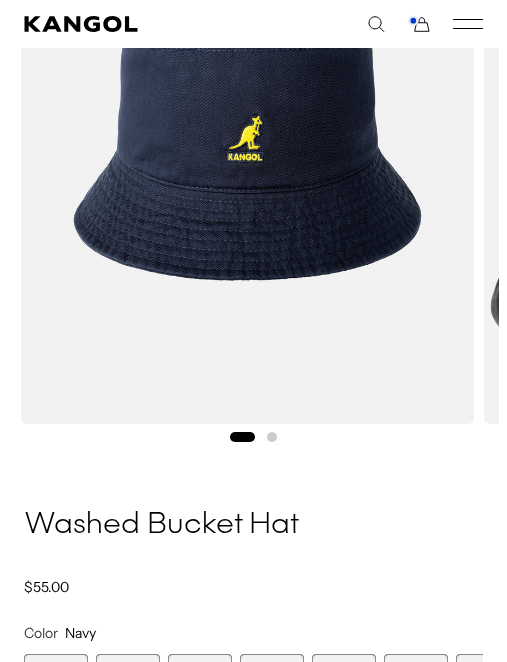 scroll, scrollTop: 301, scrollLeft: 0, axis: vertical 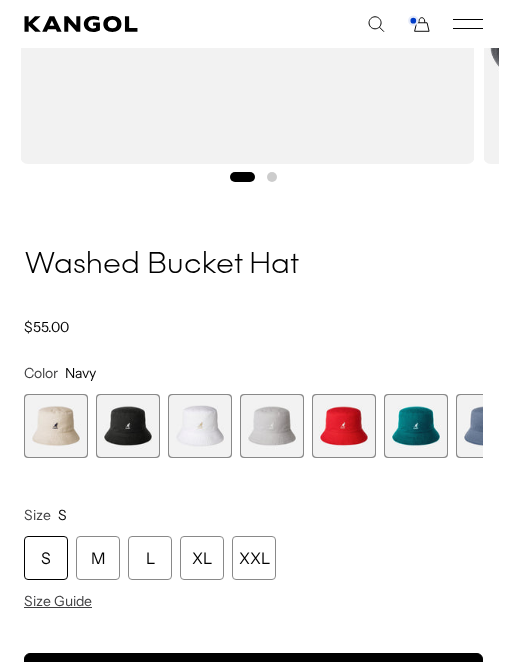 click at bounding box center (128, 426) 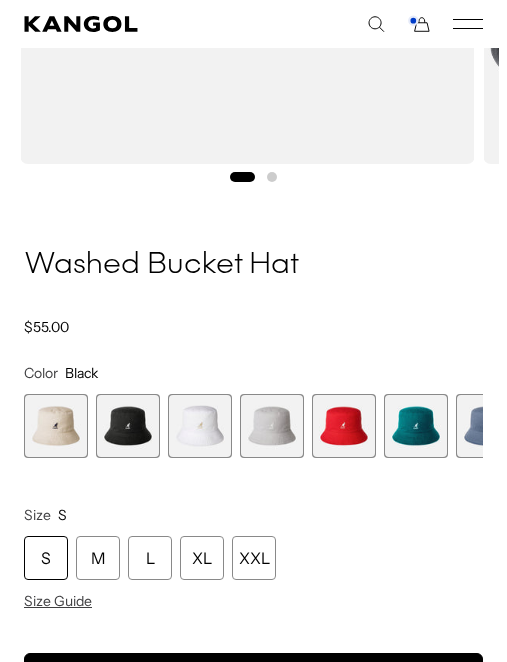 scroll, scrollTop: 0, scrollLeft: 412, axis: horizontal 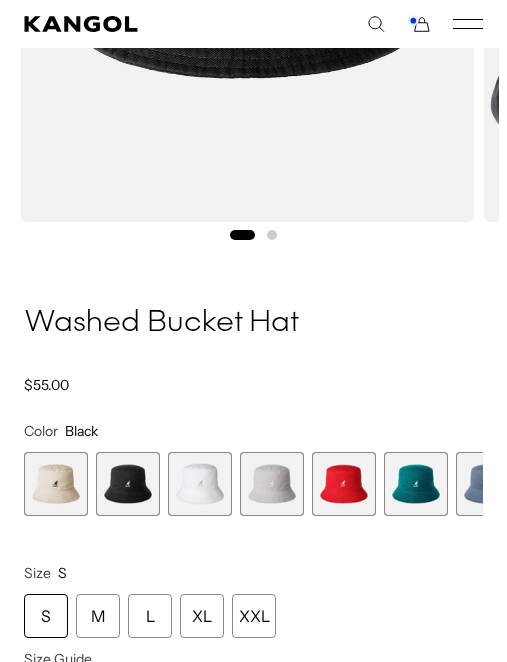 click at bounding box center (344, 484) 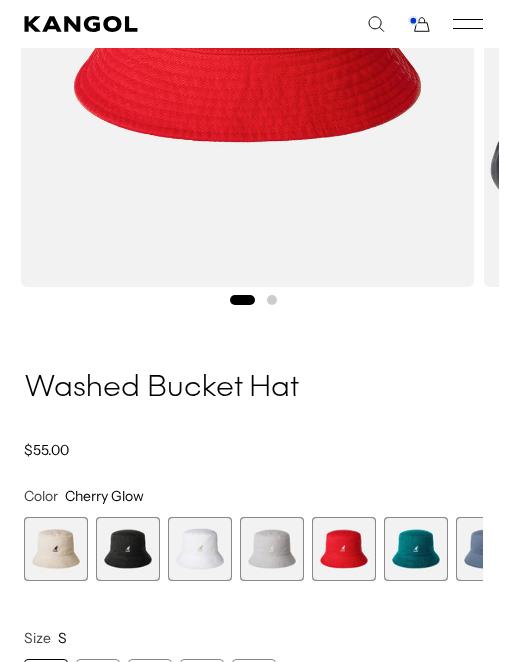 scroll, scrollTop: 448, scrollLeft: 0, axis: vertical 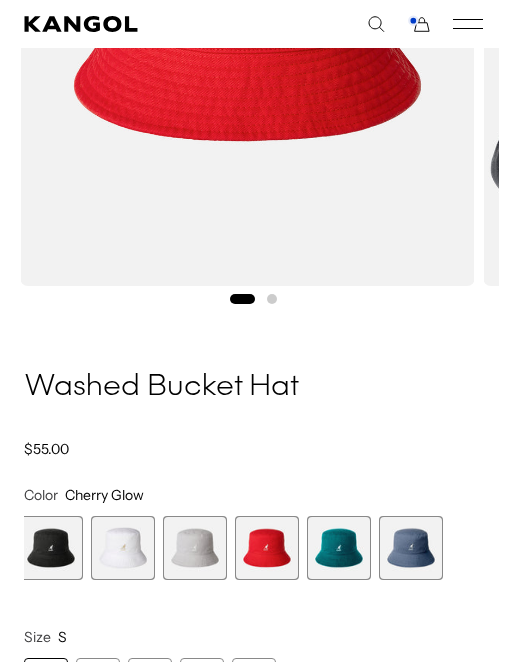 click at bounding box center (411, 548) 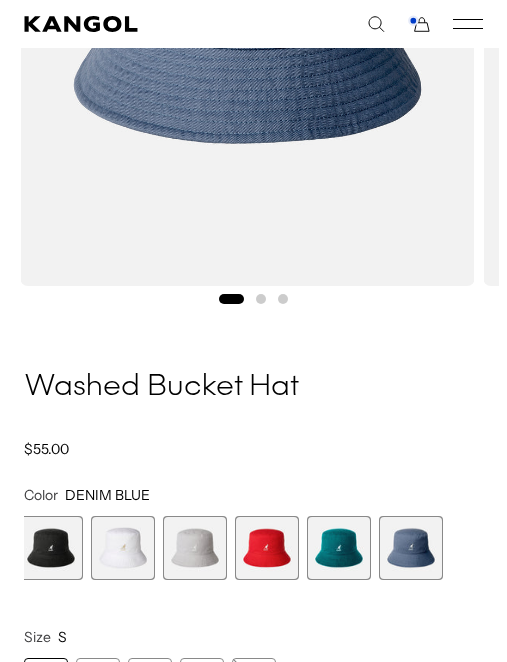 scroll, scrollTop: 298, scrollLeft: 0, axis: vertical 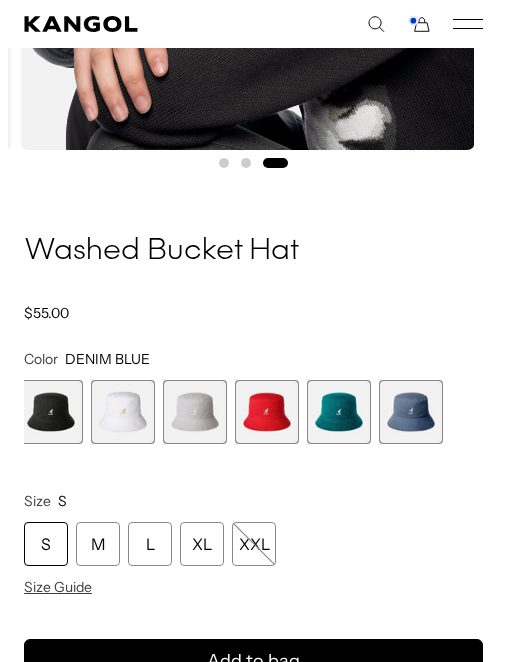 click at bounding box center [339, 412] 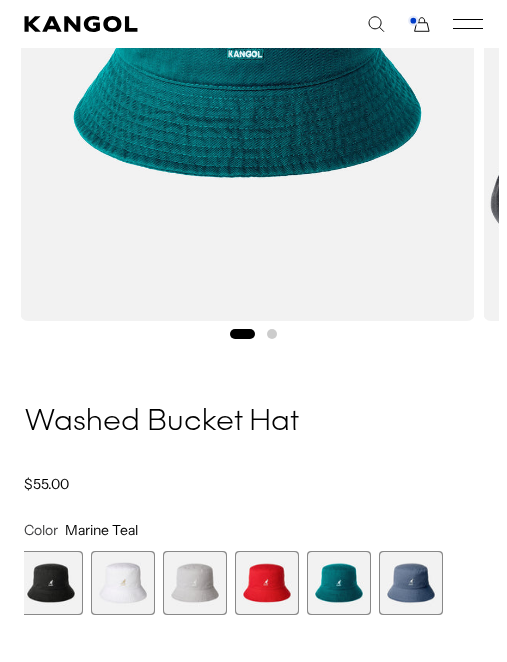 scroll, scrollTop: 356, scrollLeft: 0, axis: vertical 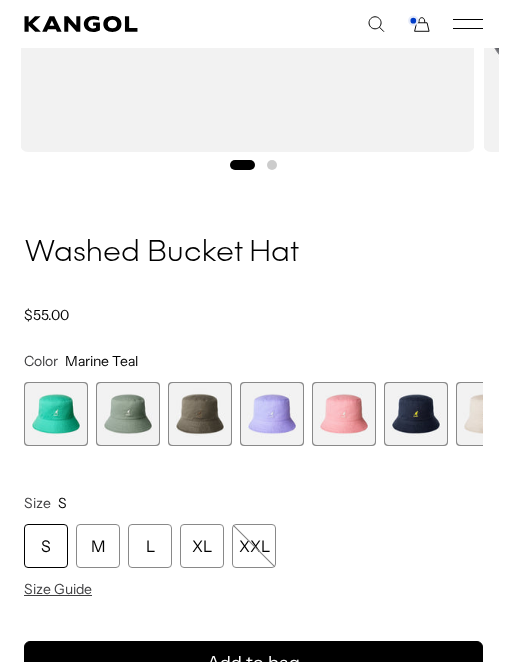click at bounding box center [128, 414] 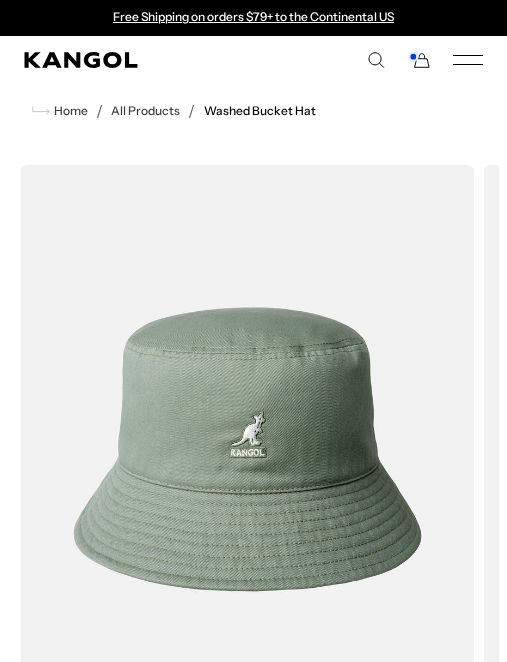 click 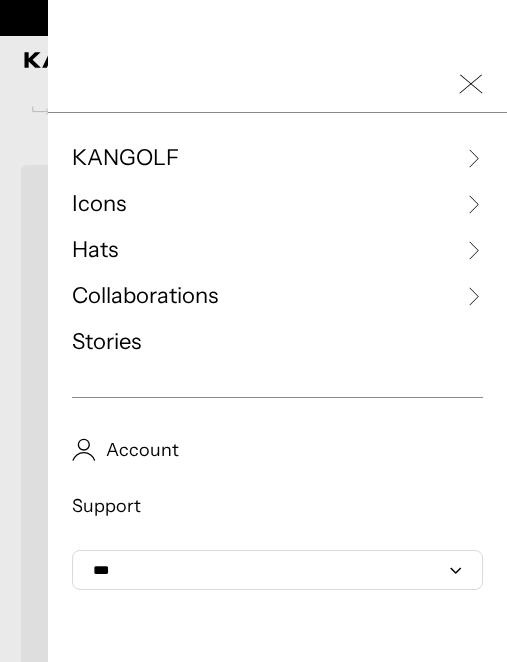 click 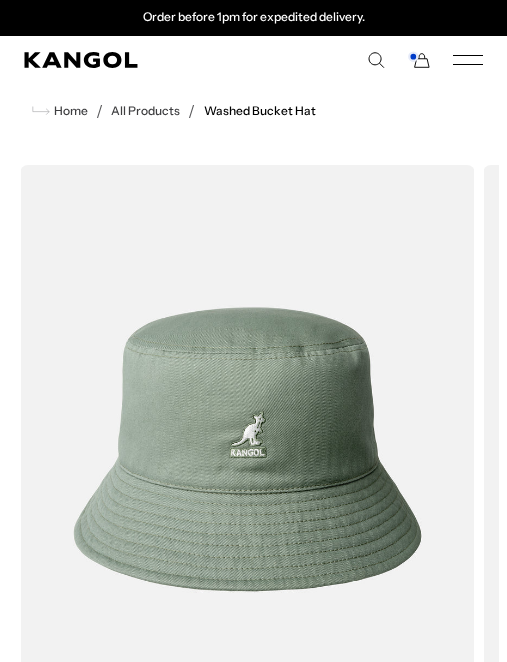 click 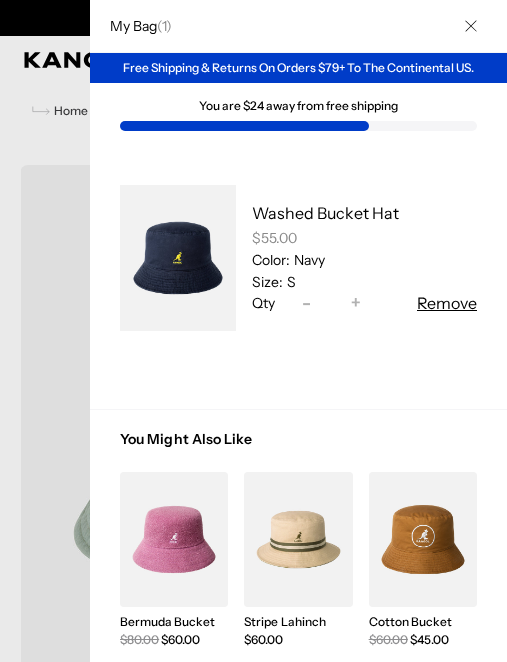 click on "$55.00" at bounding box center (364, 238) 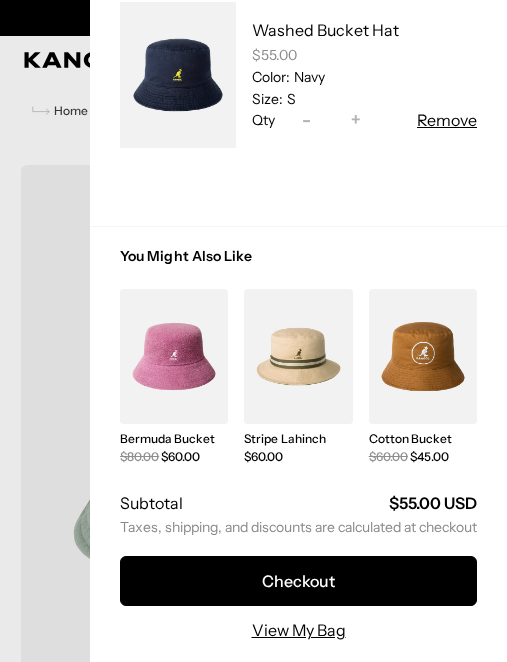 click on "Checkout" at bounding box center [298, 581] 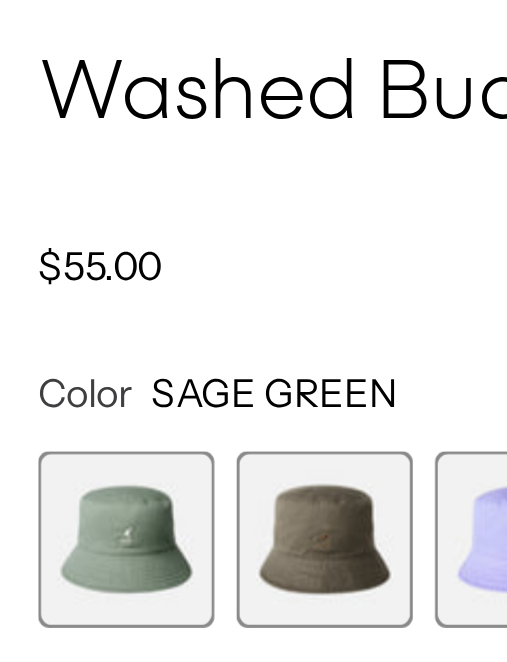 scroll, scrollTop: 41, scrollLeft: 0, axis: vertical 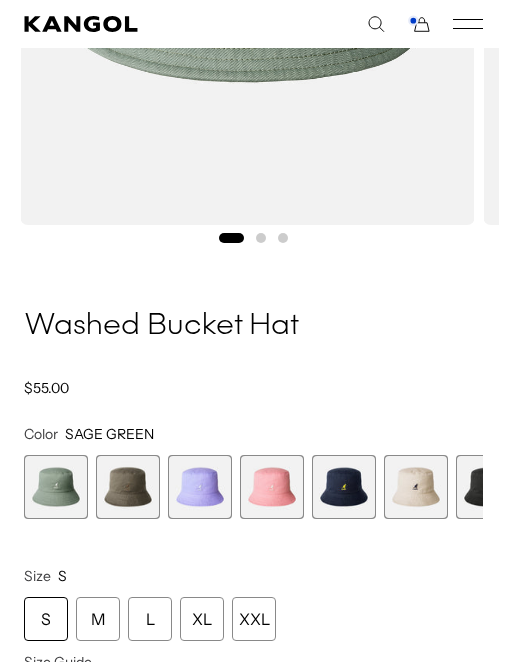 click at bounding box center (344, 487) 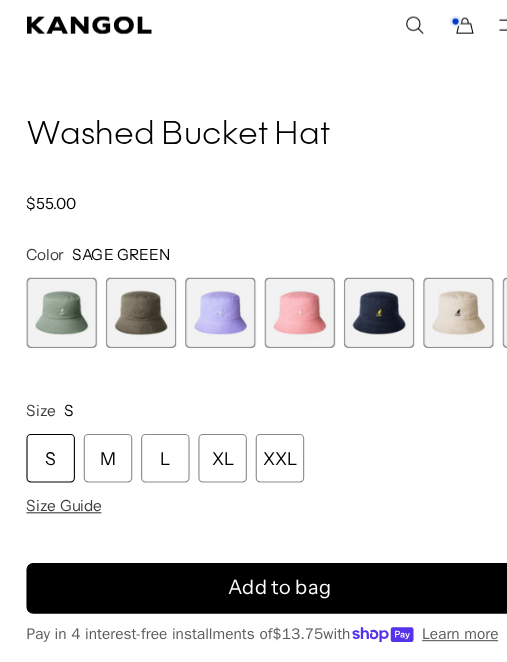 scroll, scrollTop: 717, scrollLeft: 0, axis: vertical 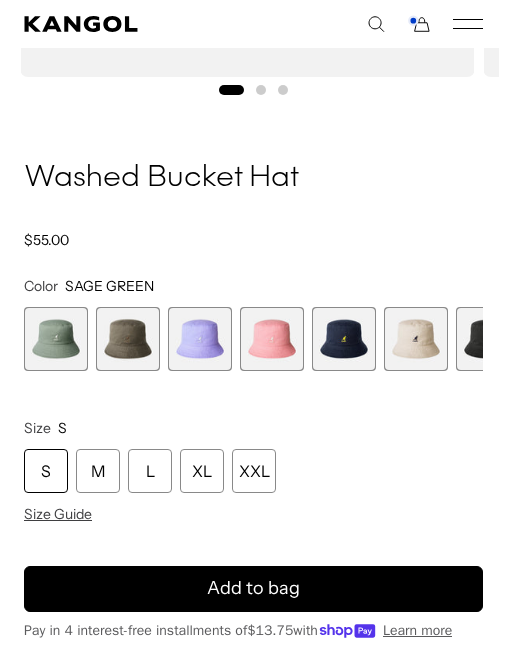 click at bounding box center [128, 339] 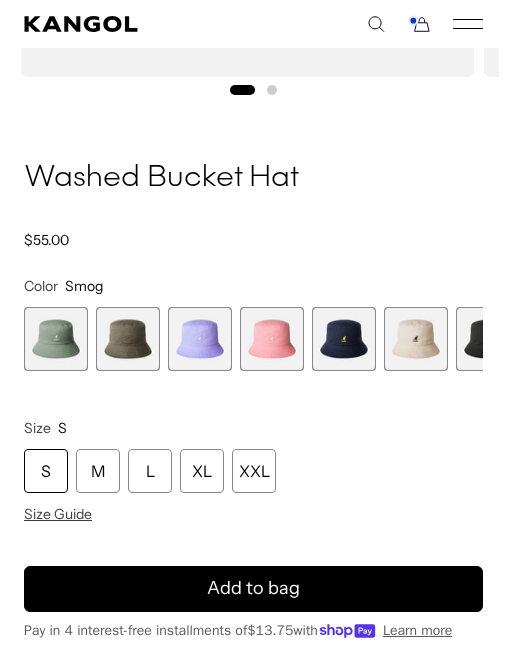 scroll, scrollTop: 0, scrollLeft: 0, axis: both 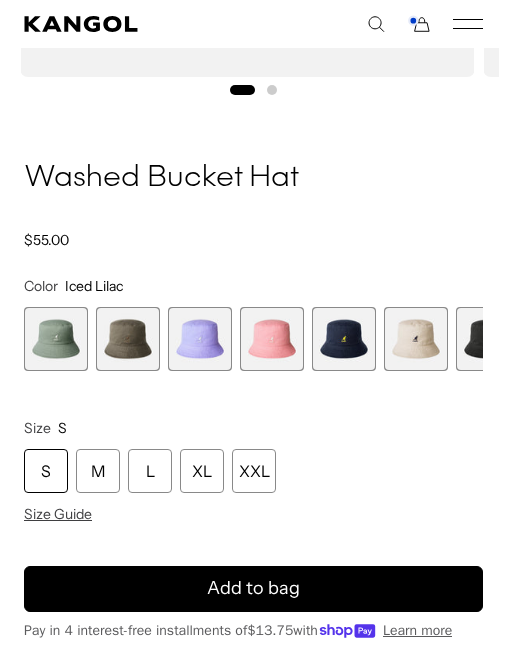 click at bounding box center (272, 339) 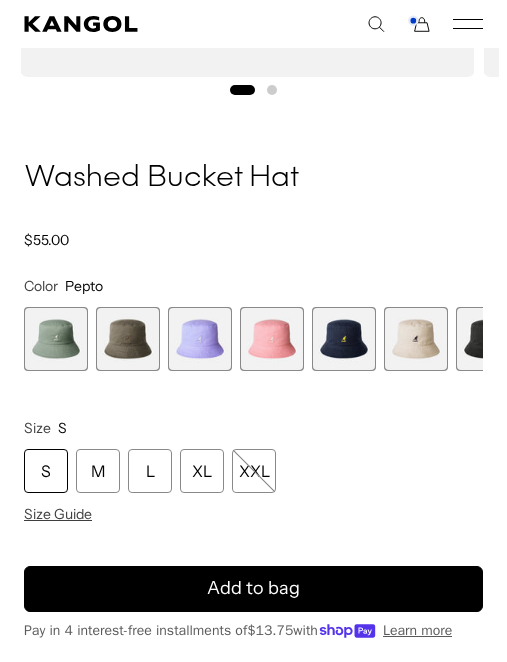 click at bounding box center (344, 339) 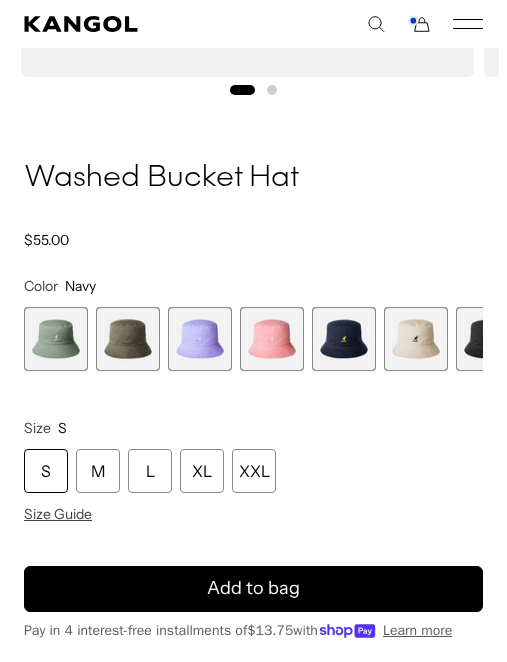scroll, scrollTop: 0, scrollLeft: 412, axis: horizontal 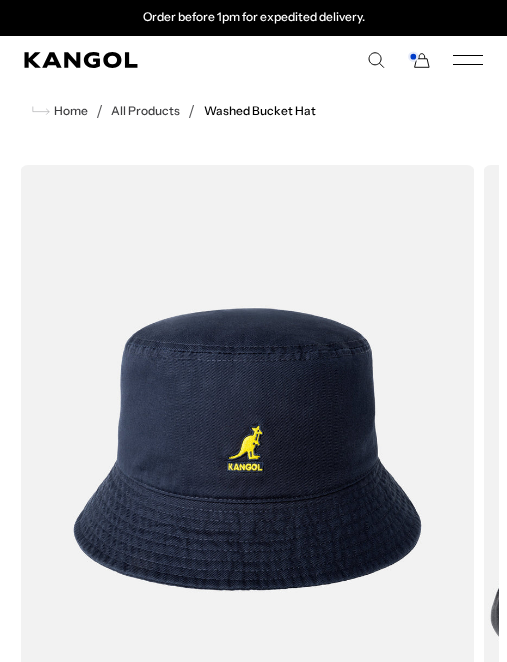 click 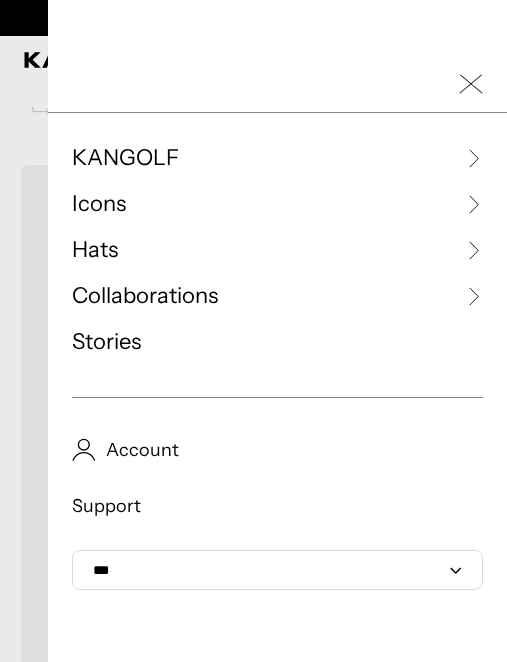 scroll, scrollTop: 0, scrollLeft: 0, axis: both 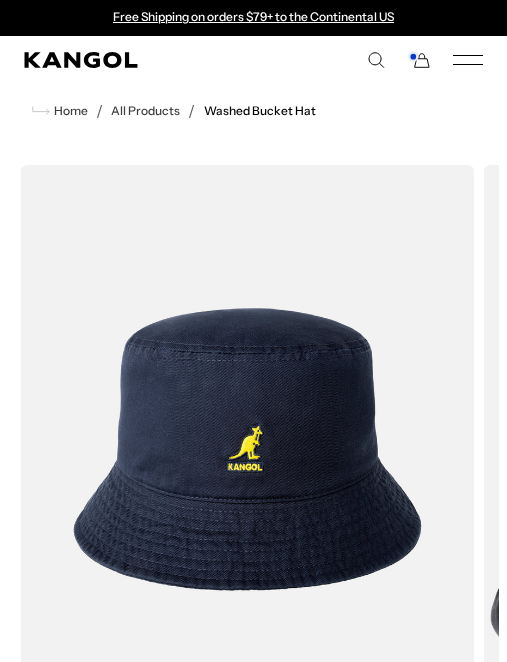 click 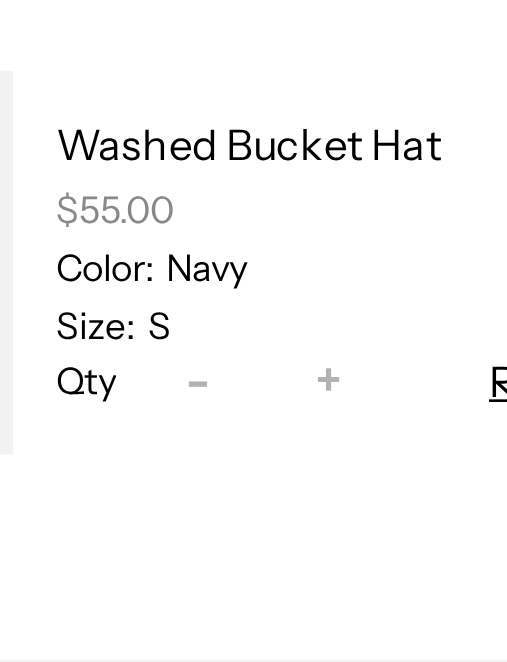 scroll, scrollTop: 0, scrollLeft: 0, axis: both 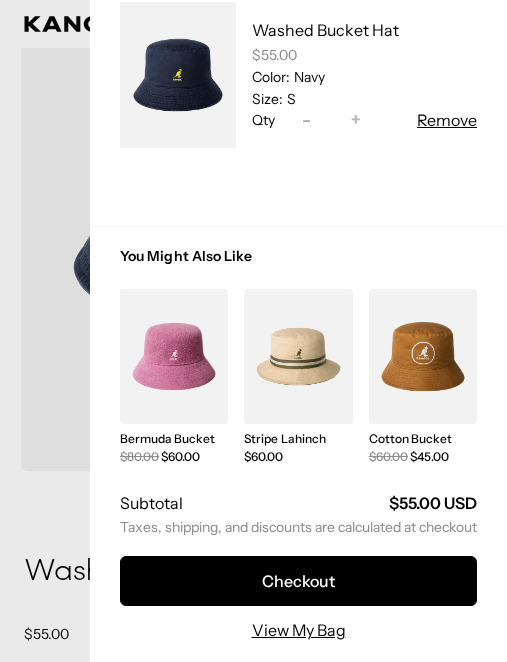 click on "Checkout" at bounding box center (298, 581) 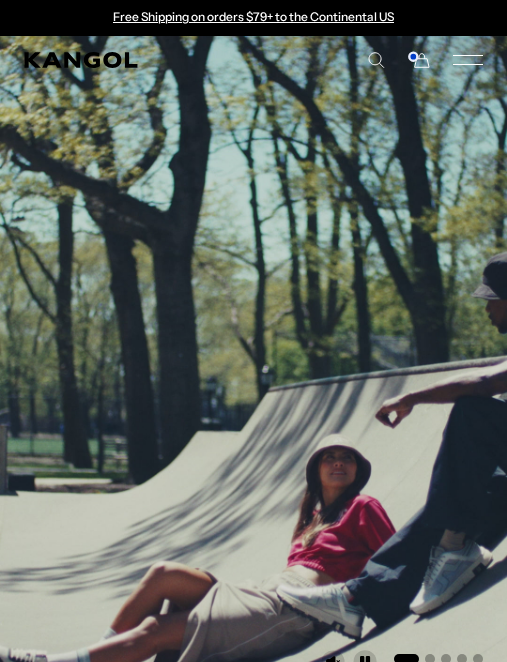 scroll, scrollTop: 0, scrollLeft: 0, axis: both 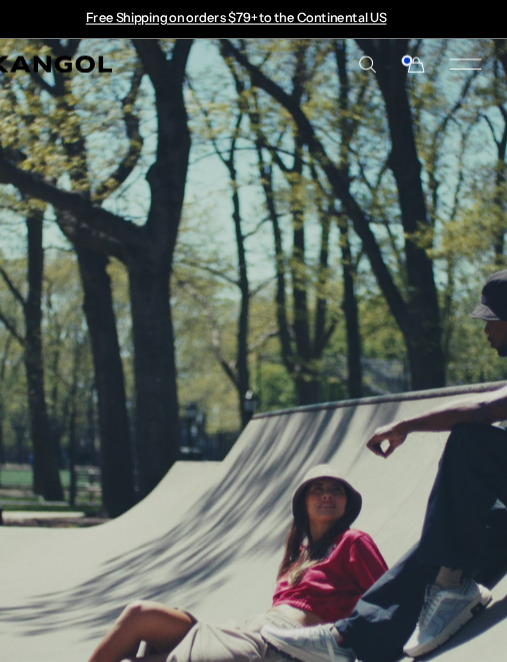 click on "KANGOLF
KANGOLF
Shop the KANGOLF Collection
Golf Accessories
All Golf
Icons
Icons" at bounding box center [253, 60] 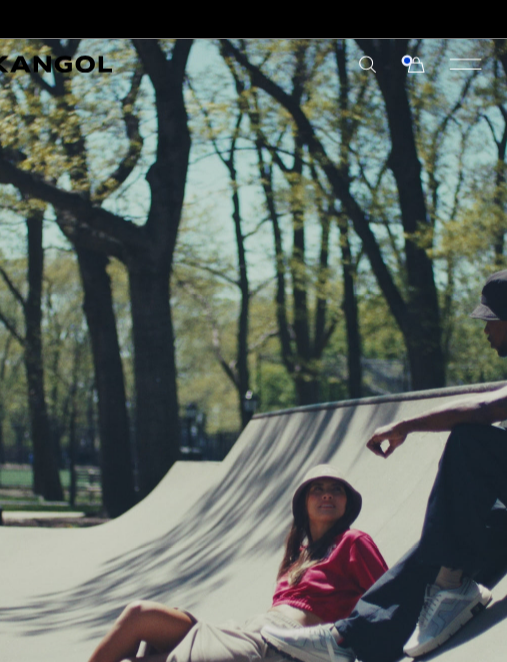scroll, scrollTop: 0, scrollLeft: 412, axis: horizontal 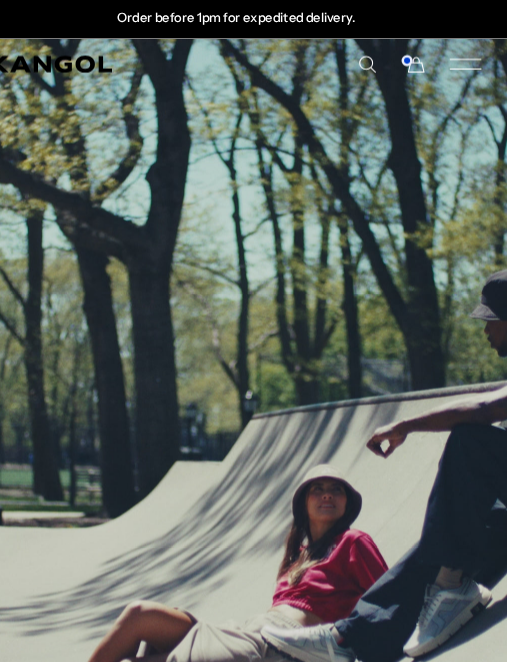 click 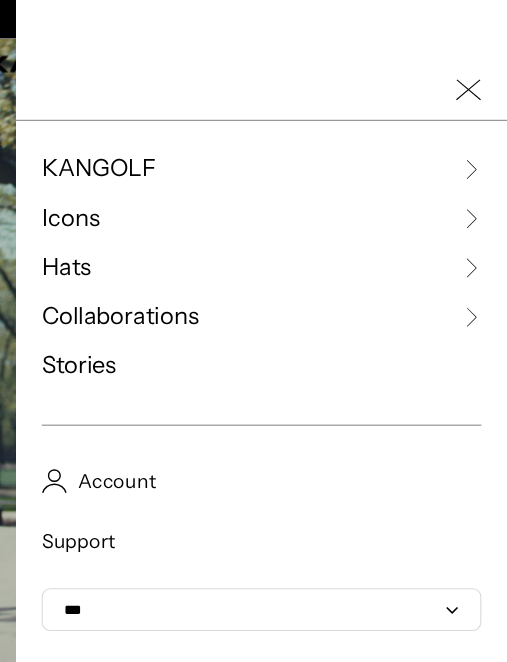 scroll, scrollTop: 0, scrollLeft: 0, axis: both 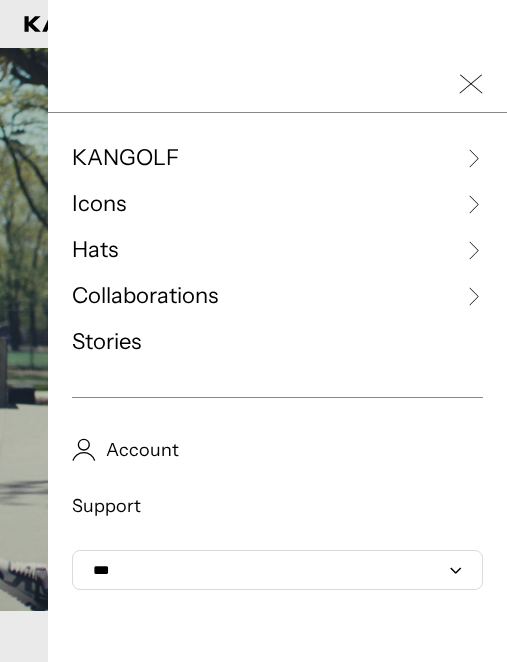 click on "***
***" at bounding box center [277, 570] 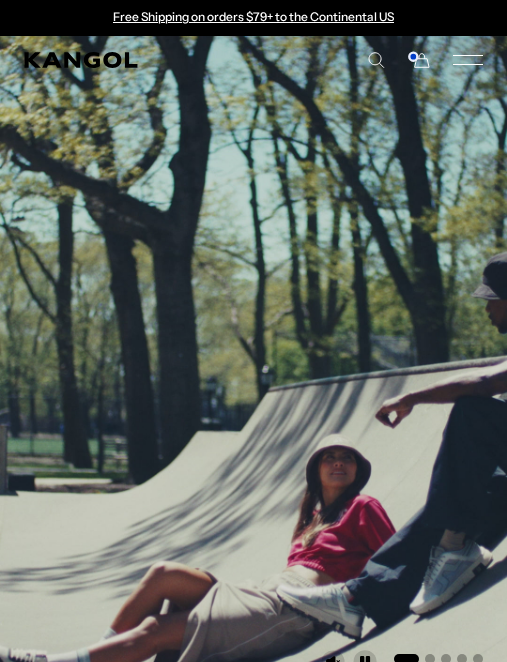 scroll, scrollTop: 0, scrollLeft: 0, axis: both 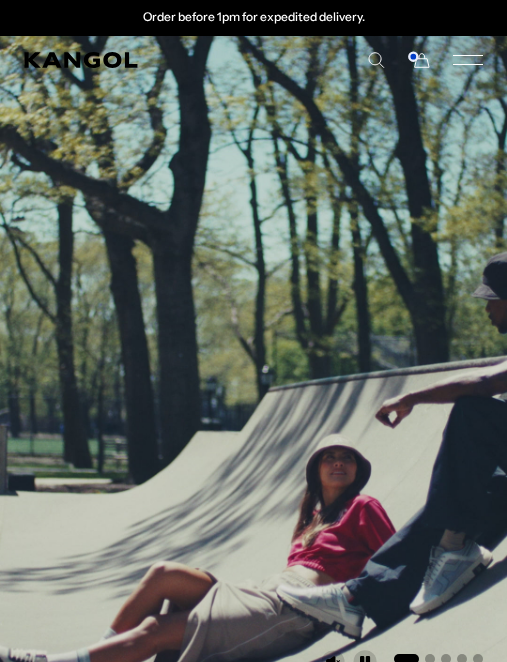 click 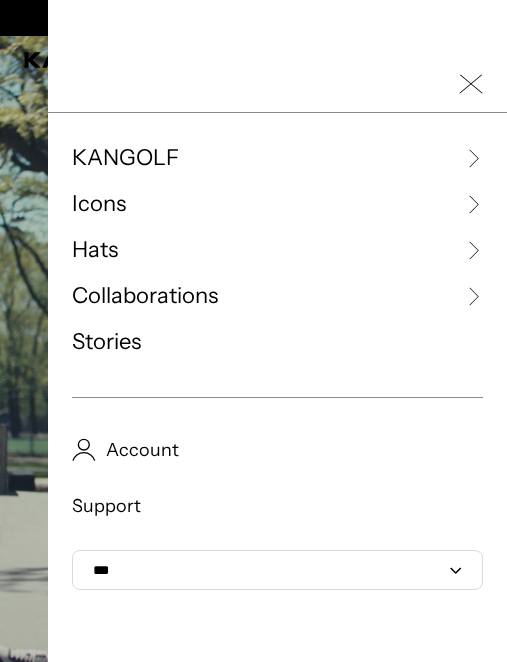 scroll, scrollTop: 0, scrollLeft: 0, axis: both 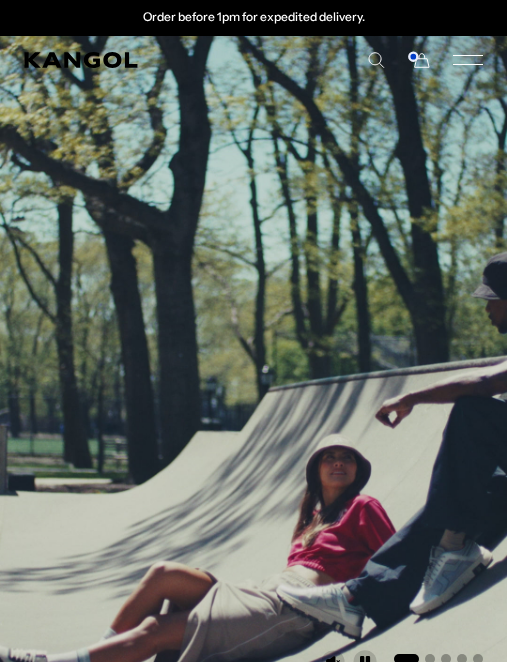 click on "KANGOLF
KANGOLF
Shop the KANGOLF Collection
Golf Accessories
All Golf
Icons
Icons" at bounding box center (253, 60) 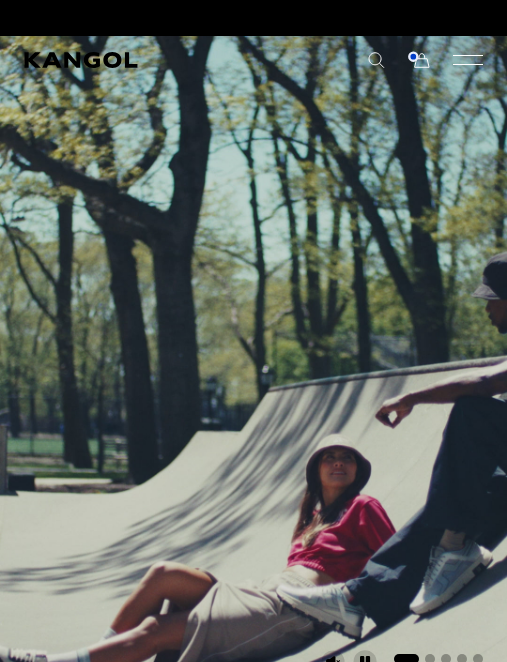 scroll, scrollTop: 0, scrollLeft: 0, axis: both 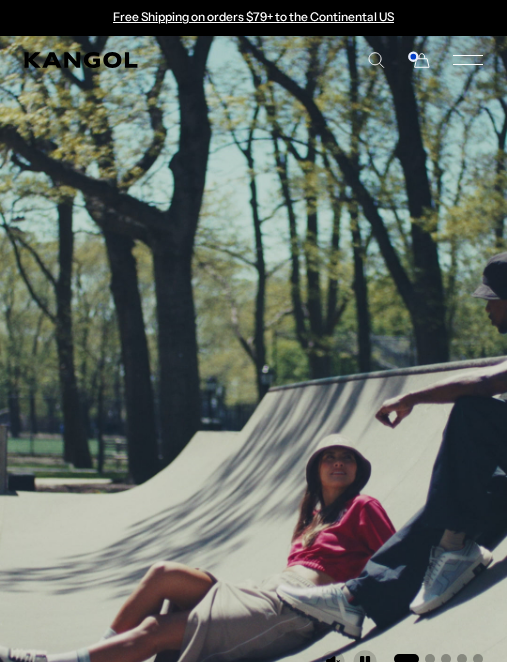 click on "KANGOLF
KANGOLF
Shop the KANGOLF Collection
Golf Accessories
All Golf
Icons
Icons" at bounding box center [253, 60] 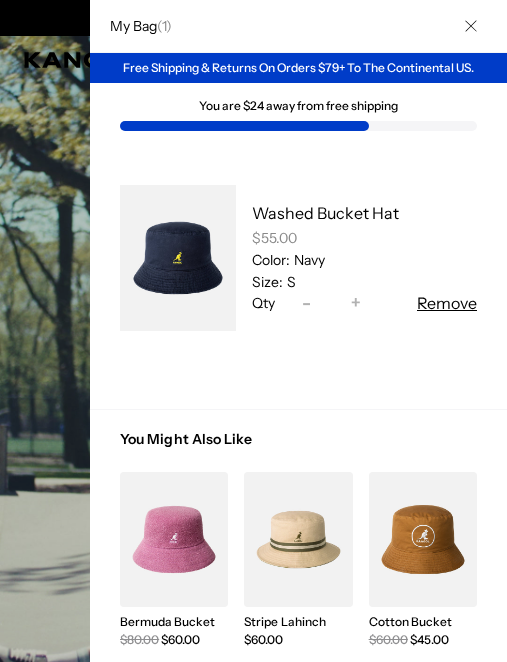 click on "Free Shipping & Returns On Orders $79+ To The Continental US." at bounding box center [298, 68] 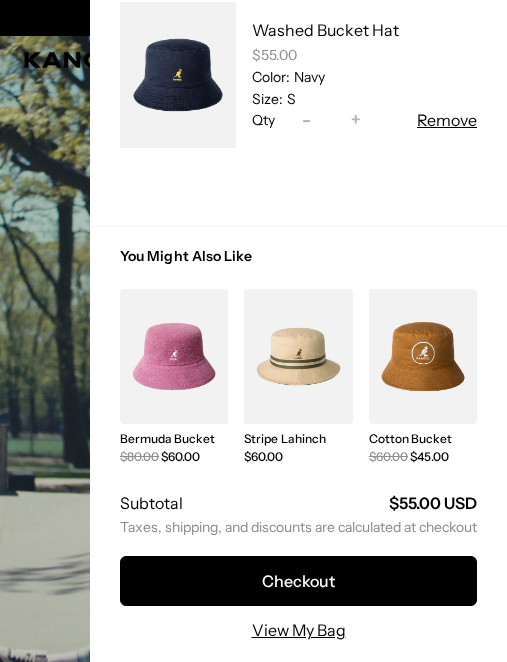 scroll, scrollTop: 189, scrollLeft: 0, axis: vertical 